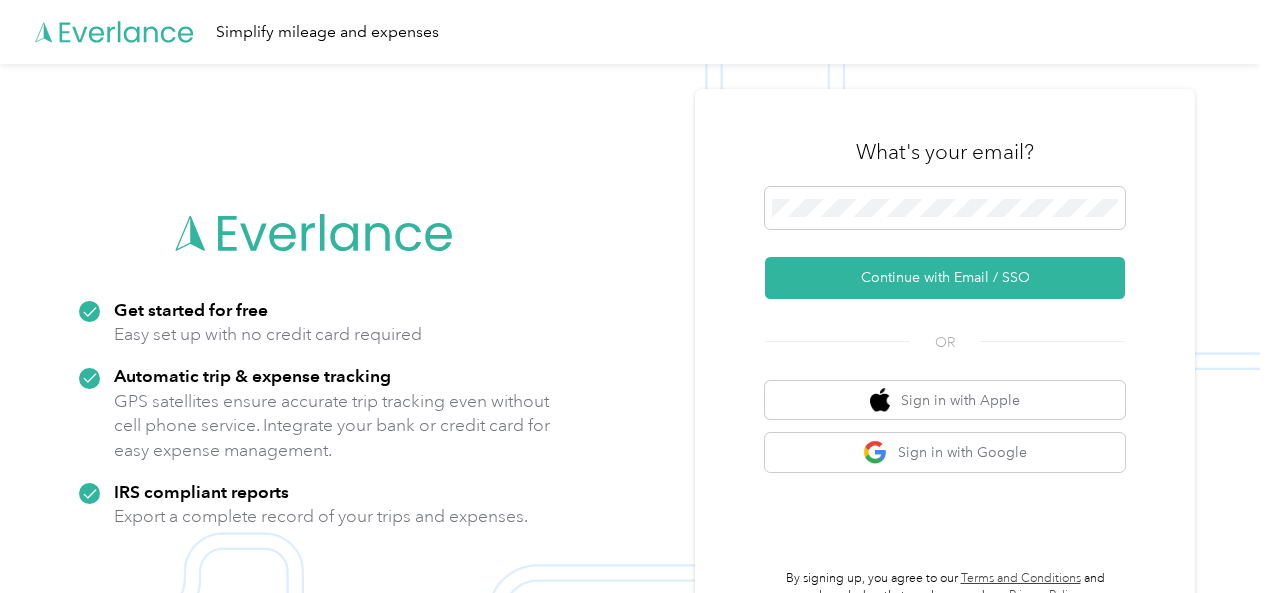 scroll, scrollTop: 0, scrollLeft: 0, axis: both 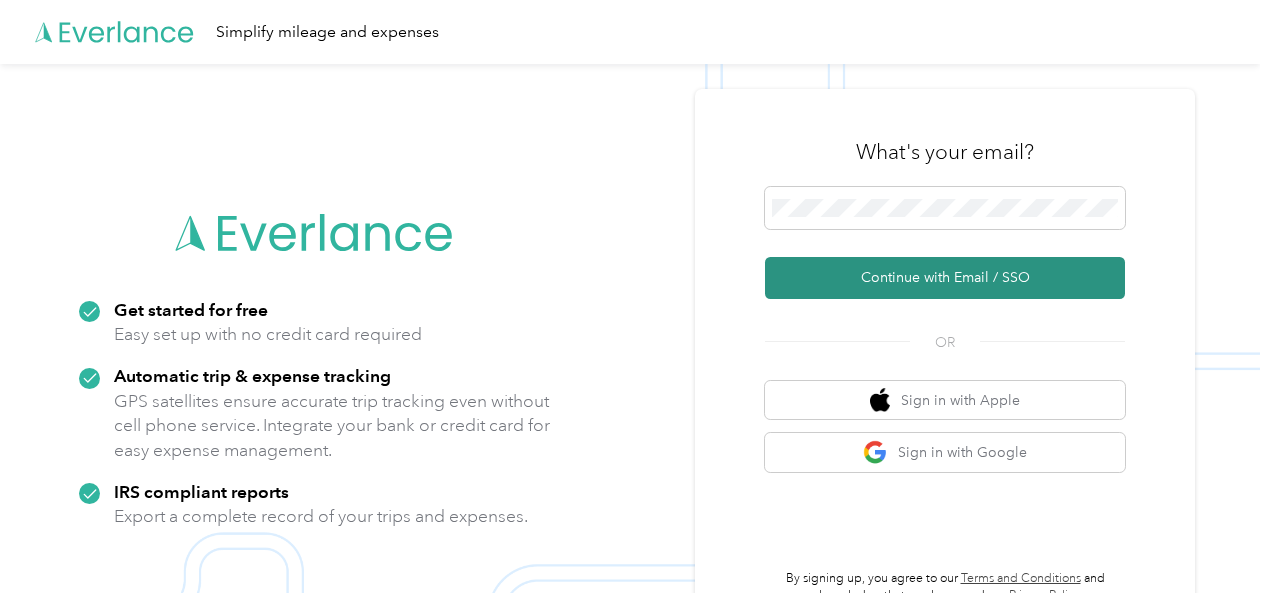 click on "Continue with Email / SSO" at bounding box center [945, 278] 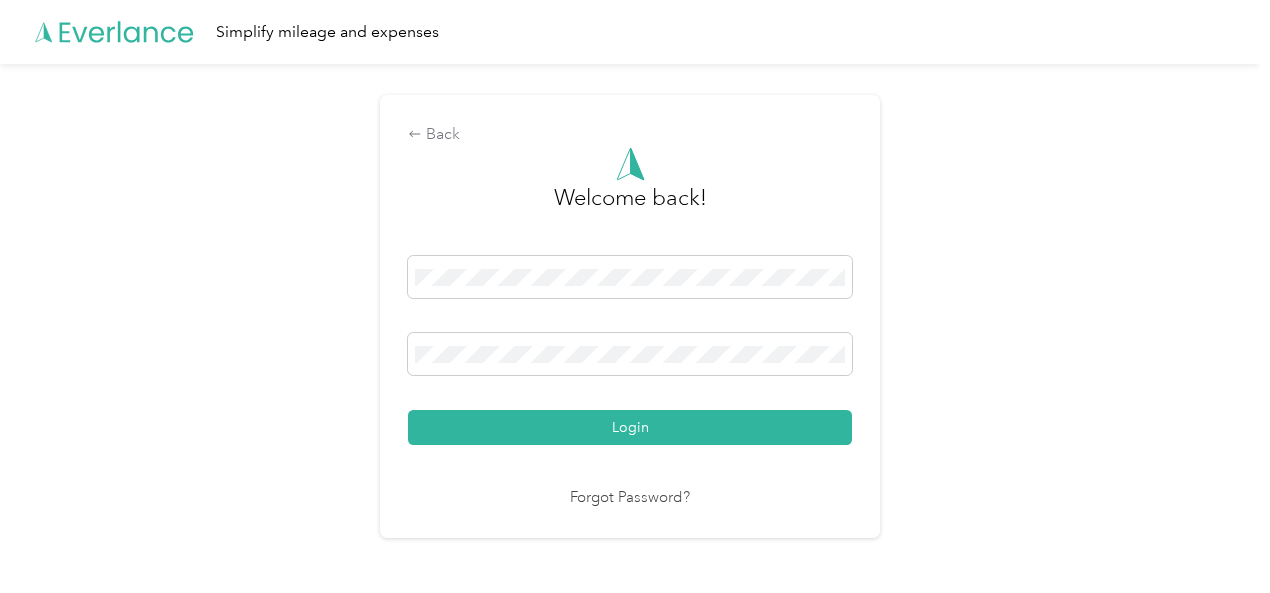 click on "Login" at bounding box center [630, 427] 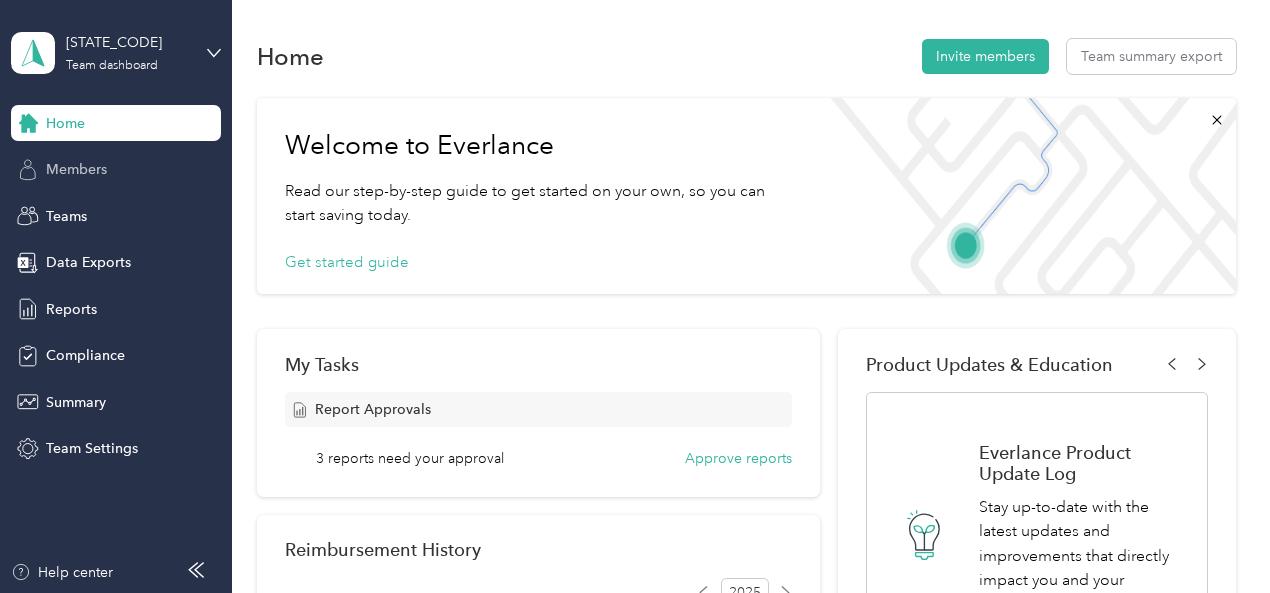 click on "Members" at bounding box center (76, 169) 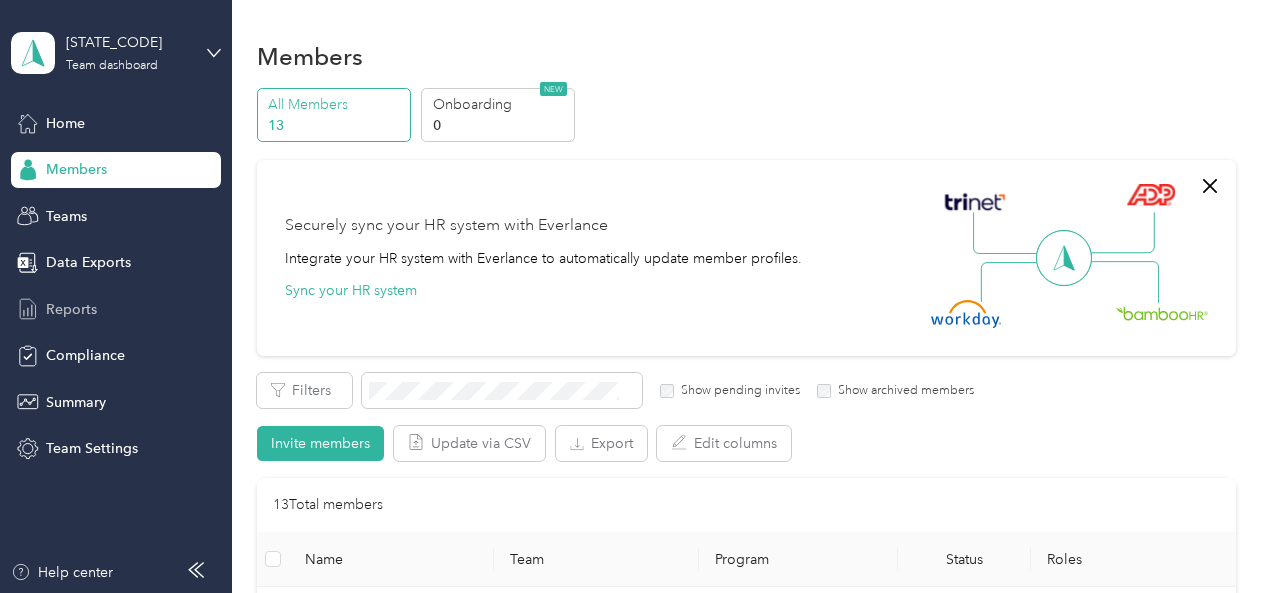 click on "Reports" at bounding box center [71, 309] 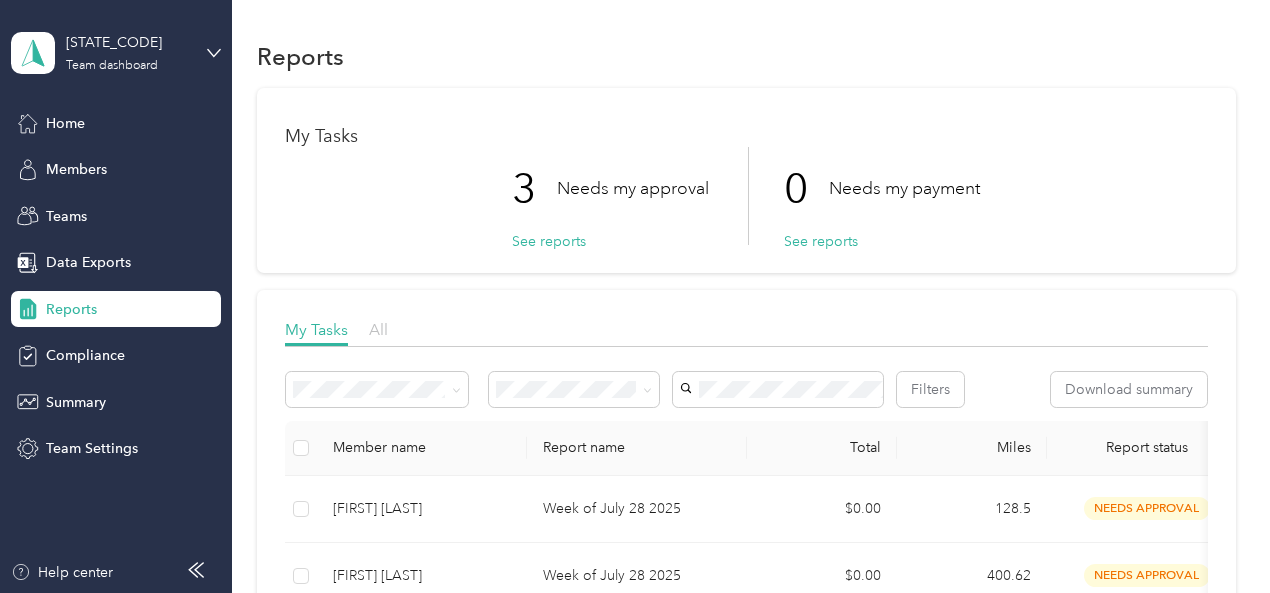 click on "All" at bounding box center (378, 329) 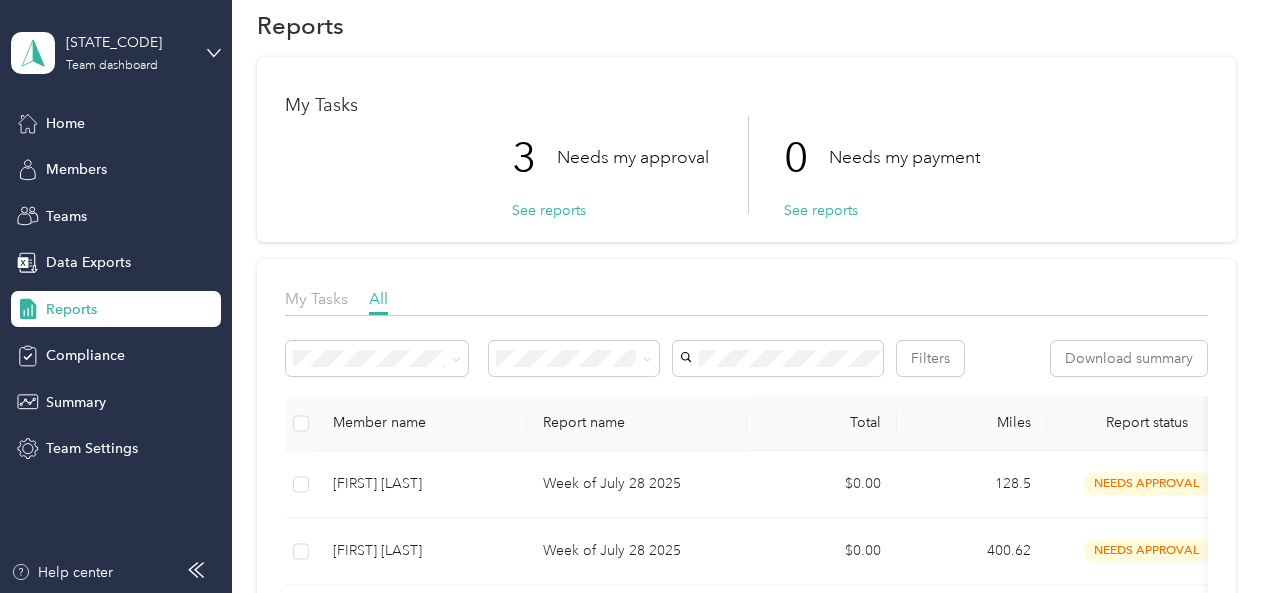 scroll, scrollTop: 0, scrollLeft: 0, axis: both 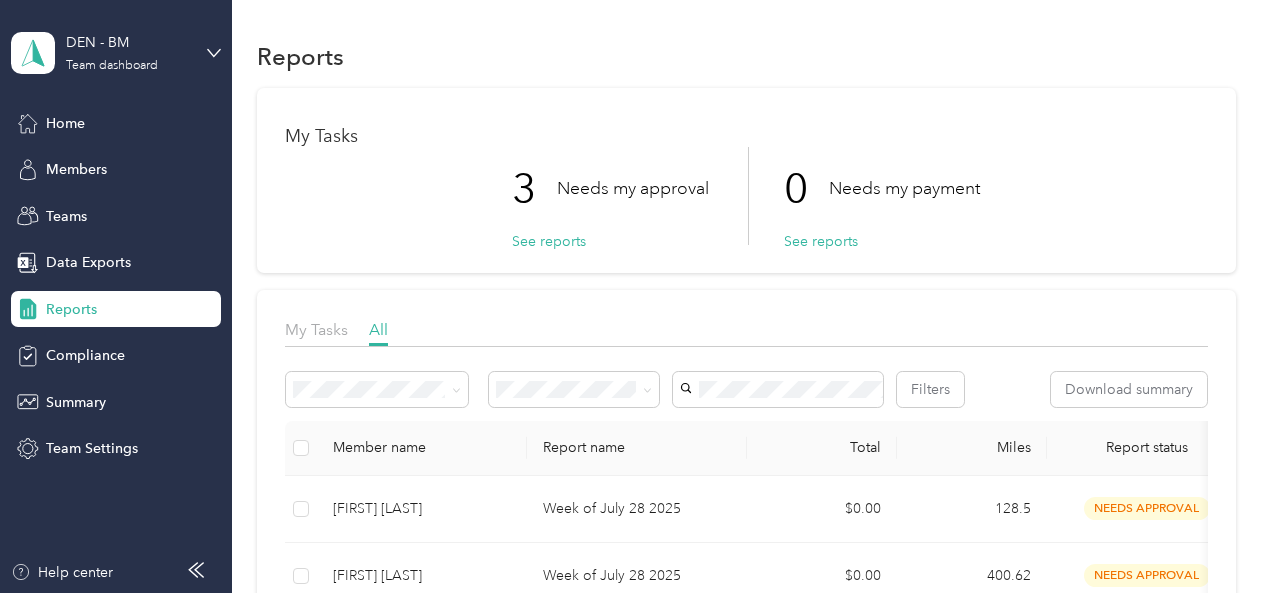 click on "My Tasks" at bounding box center (316, 330) 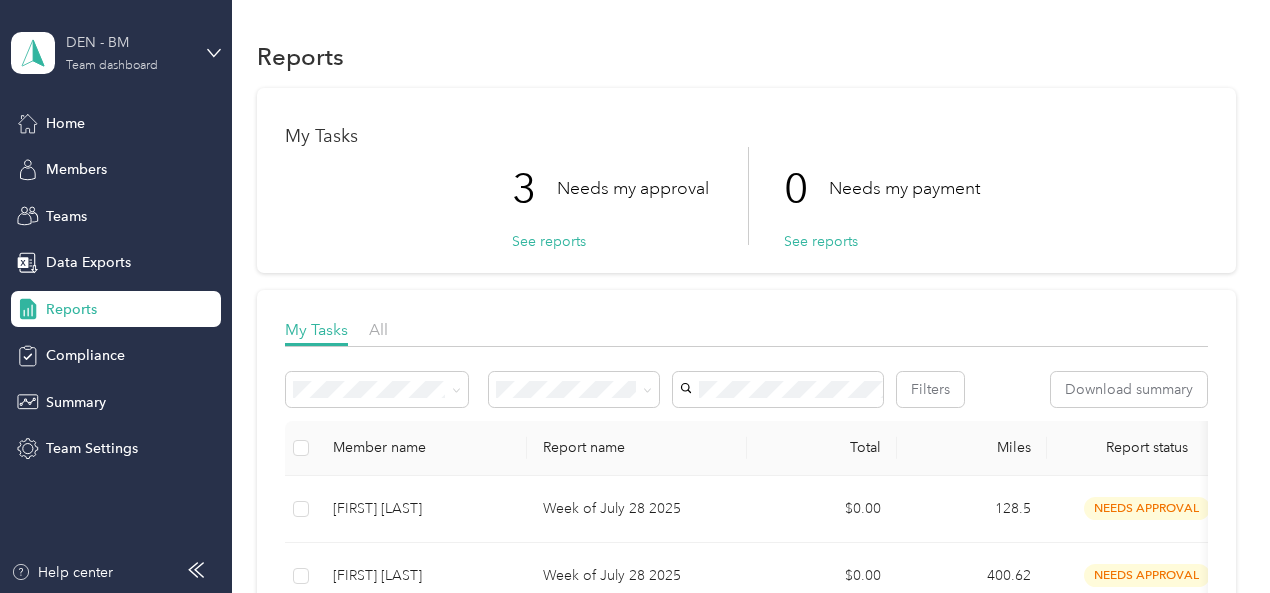 click on "Team dashboard" at bounding box center (112, 66) 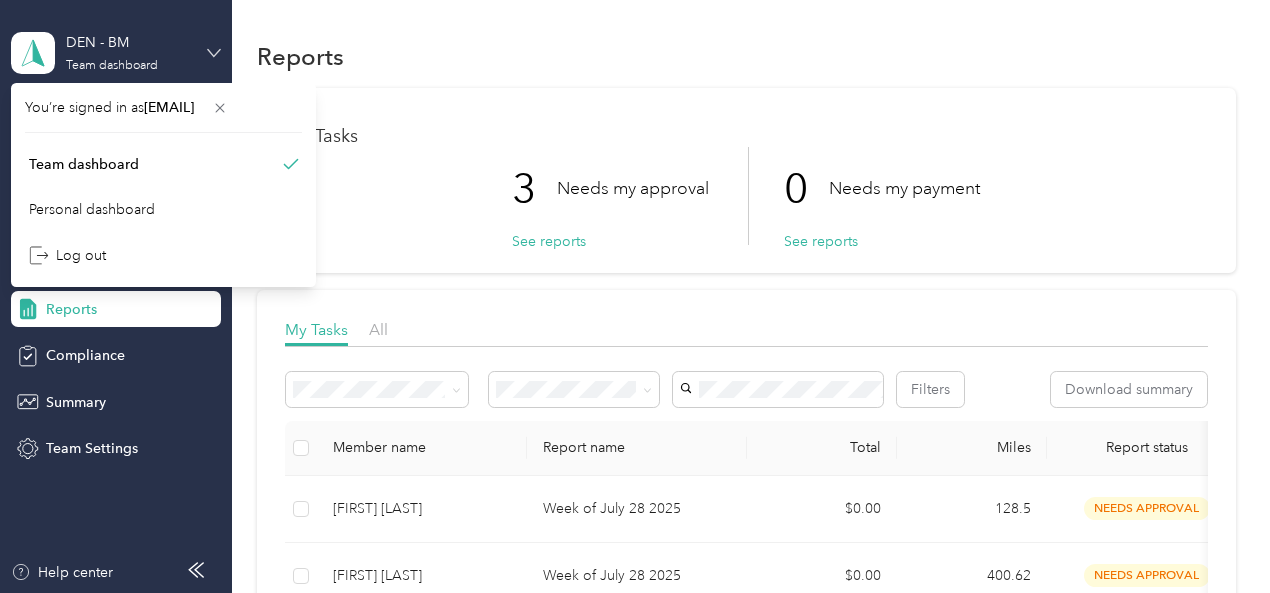 click 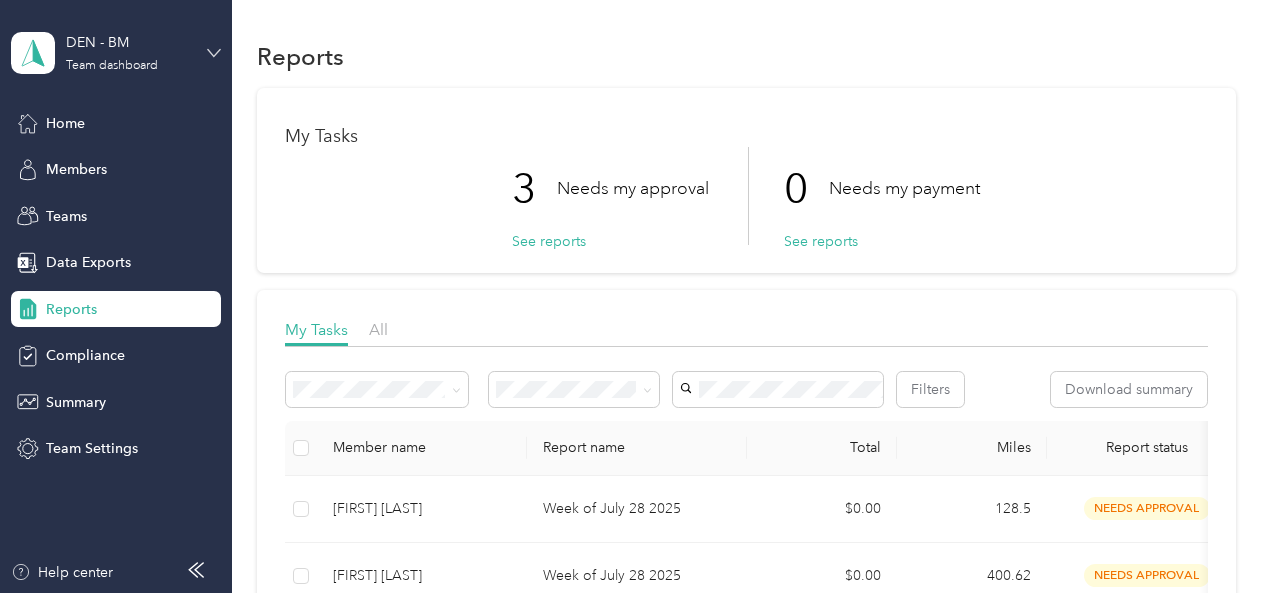 click 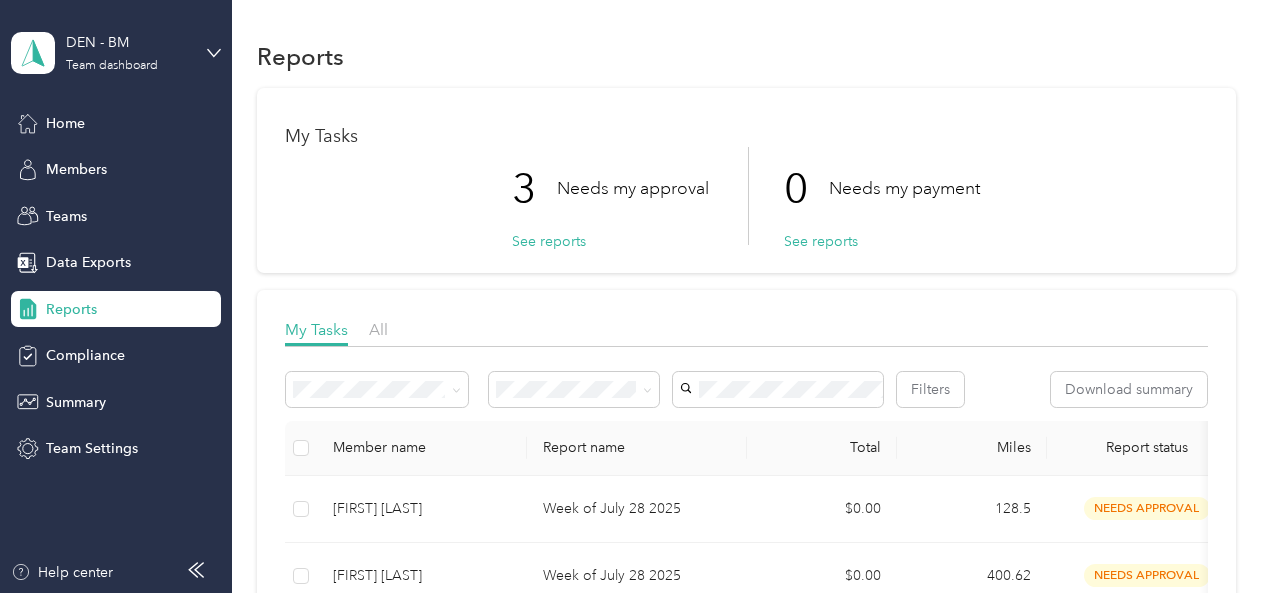 click on "Team dashboard" at bounding box center [163, 164] 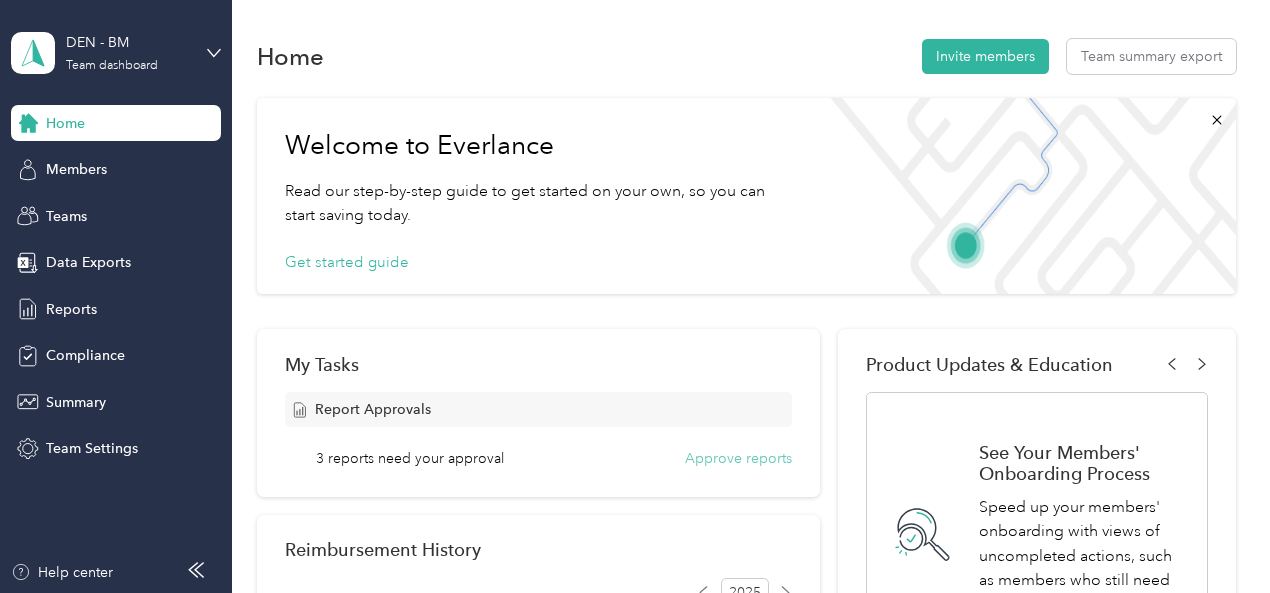click on "Approve reports" at bounding box center (738, 458) 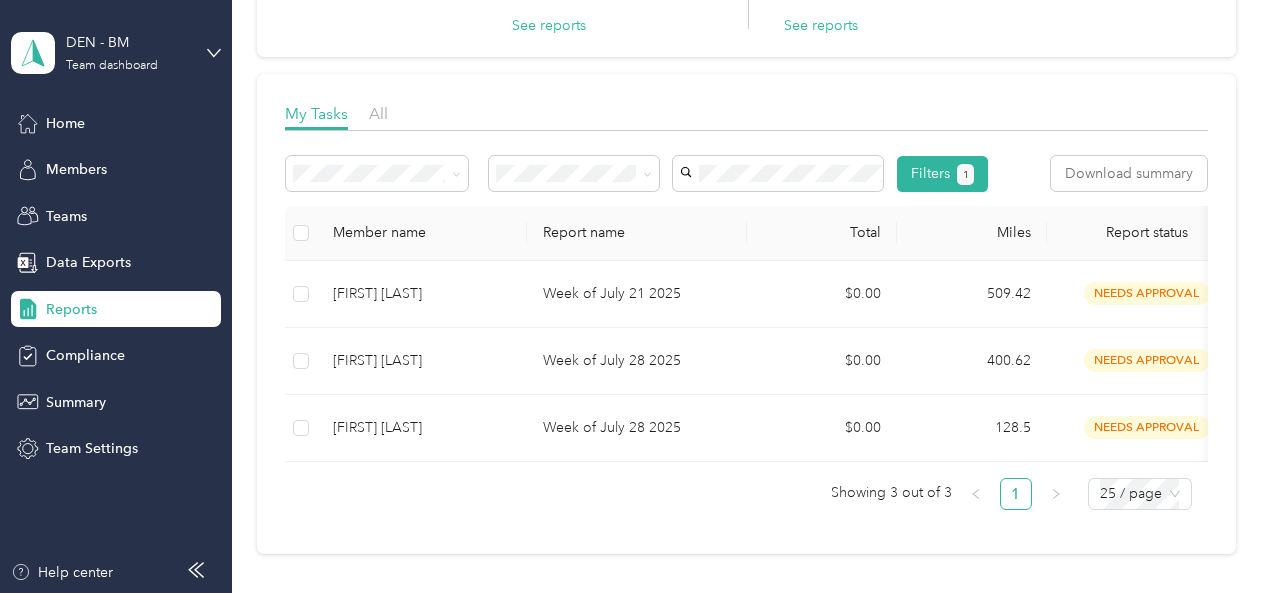 scroll, scrollTop: 100, scrollLeft: 0, axis: vertical 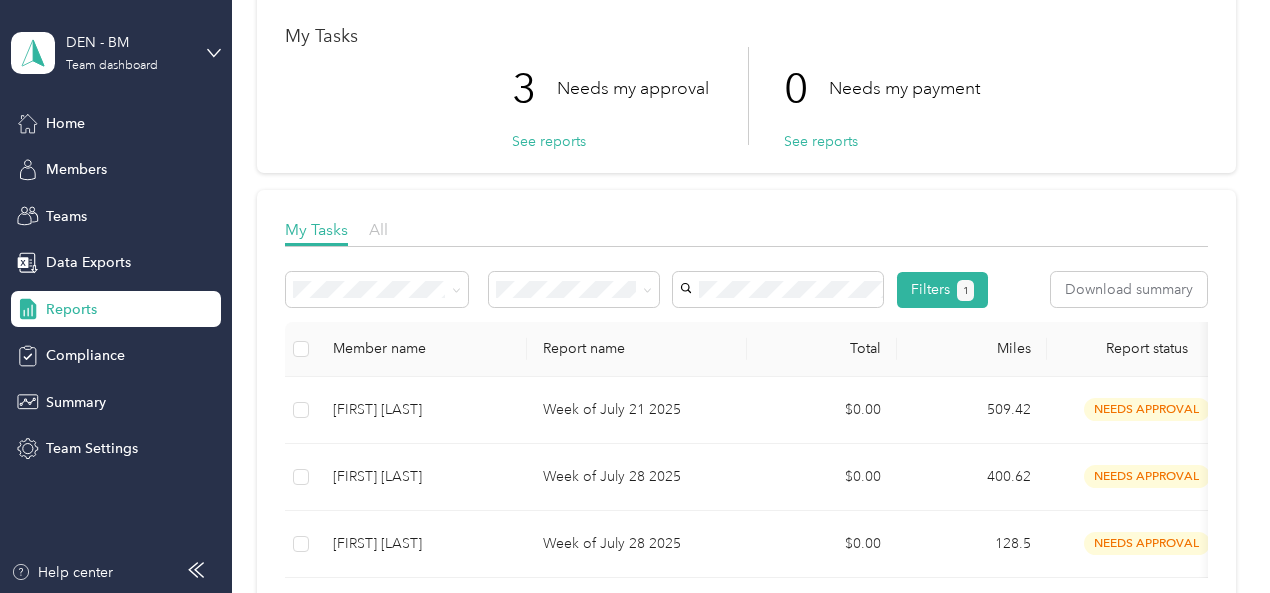 click on "All" at bounding box center [378, 229] 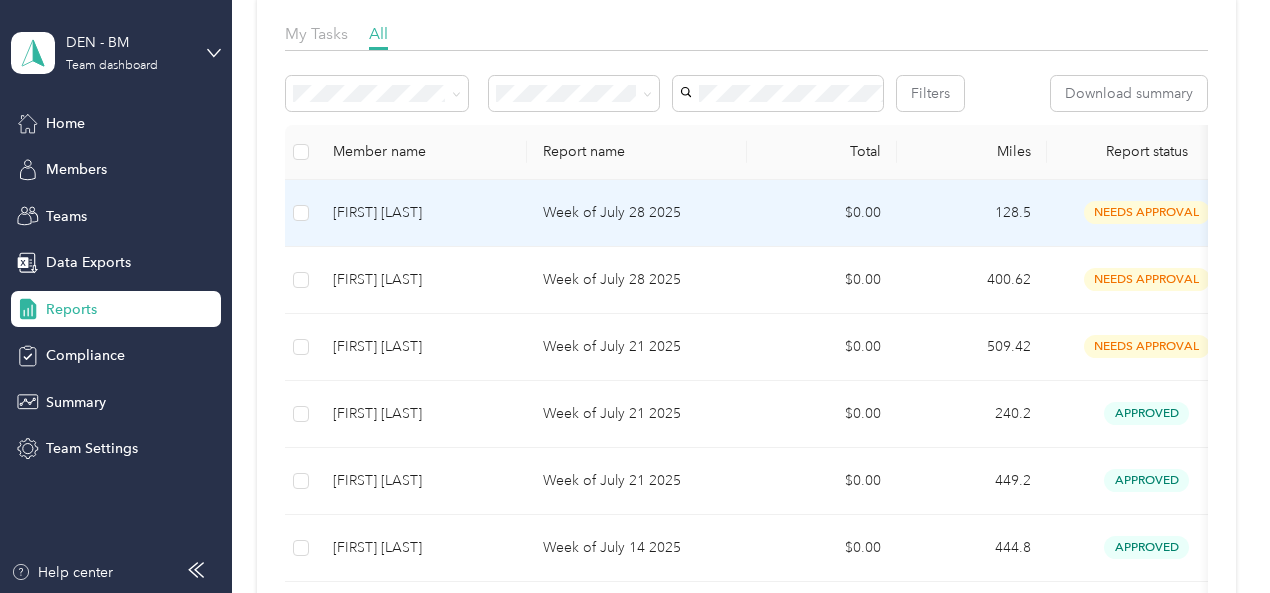 scroll, scrollTop: 300, scrollLeft: 0, axis: vertical 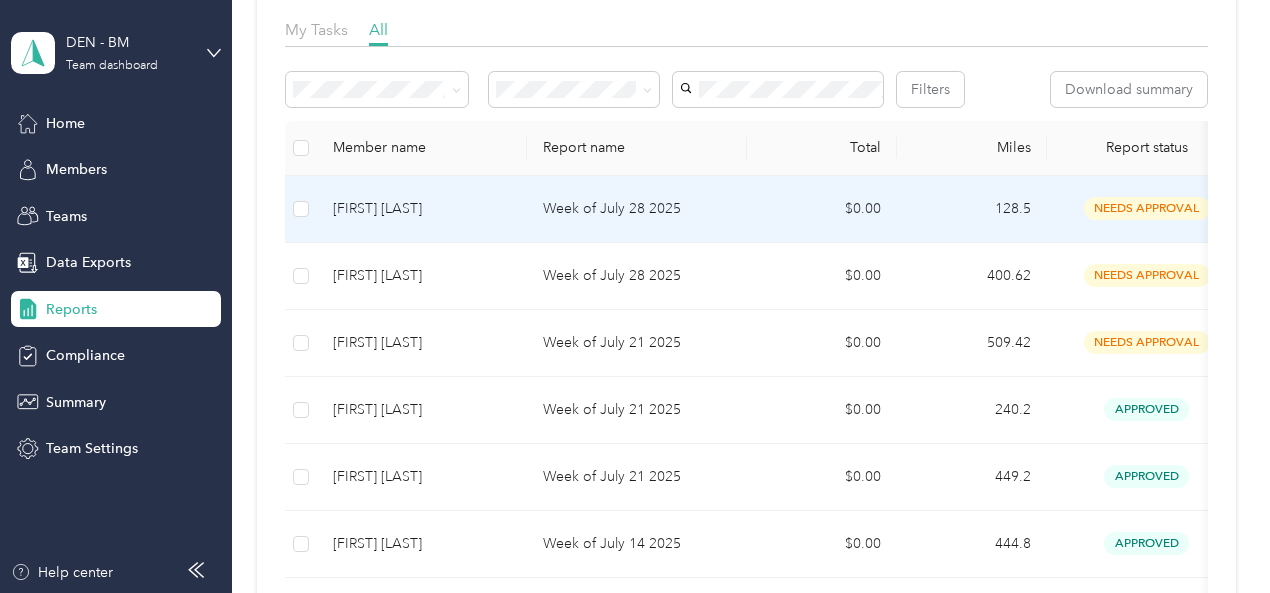 click on "Week of July 28 2025" at bounding box center [637, 209] 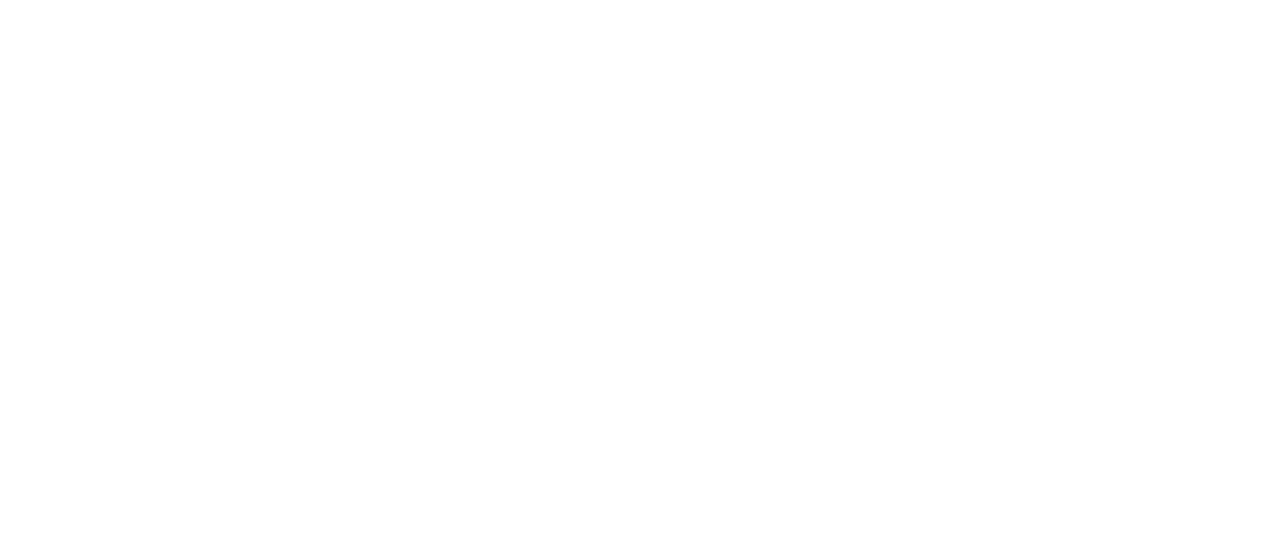 scroll, scrollTop: 0, scrollLeft: 0, axis: both 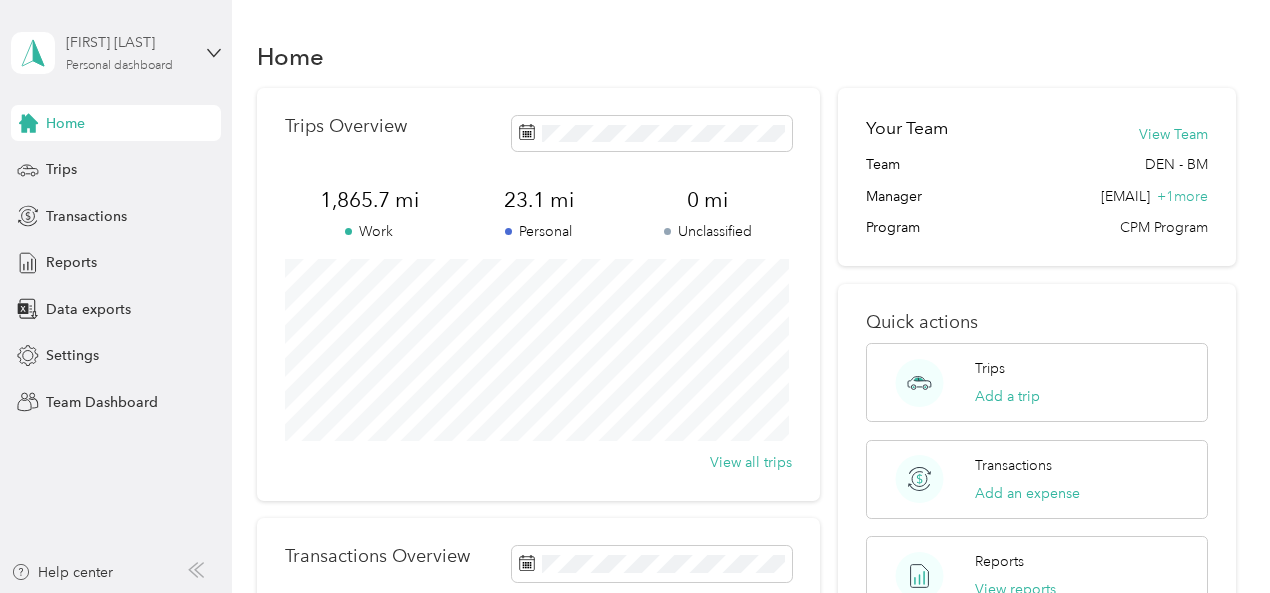click on "Personal dashboard" at bounding box center (119, 66) 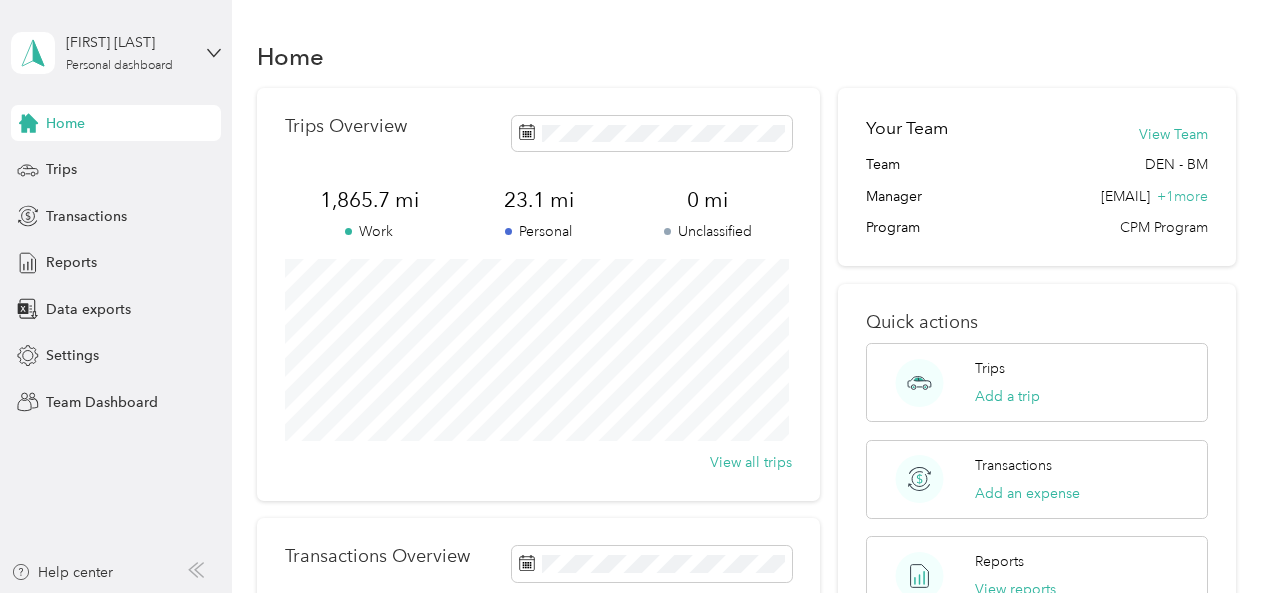click on "Team dashboard" at bounding box center (82, 159) 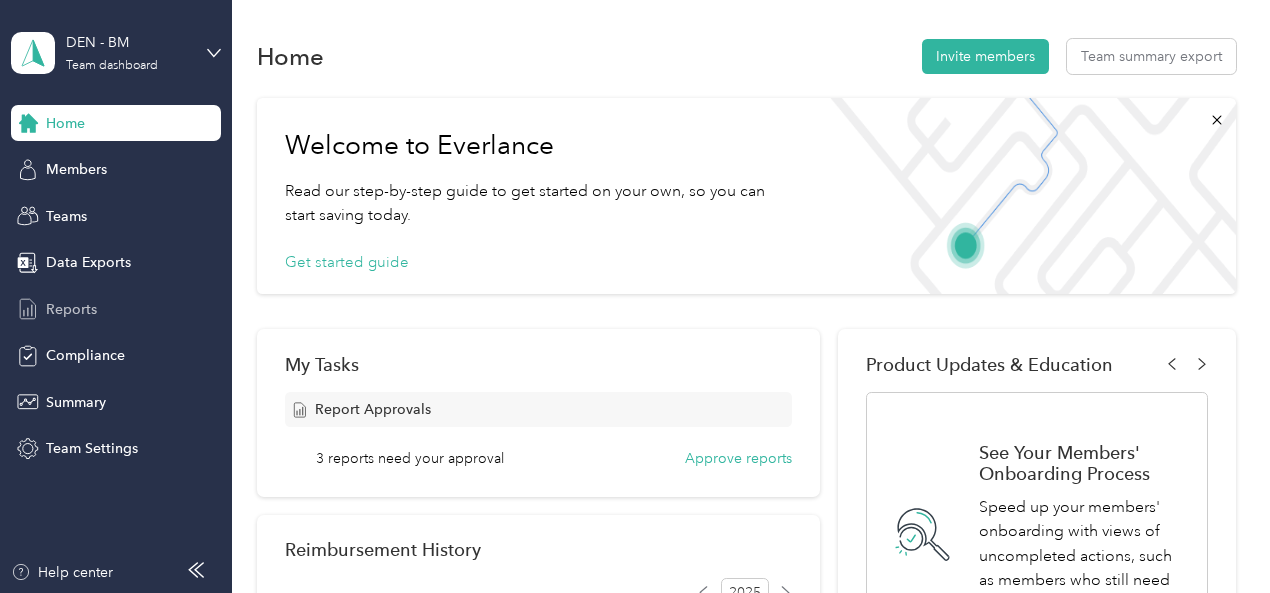 click on "Reports" at bounding box center (116, 309) 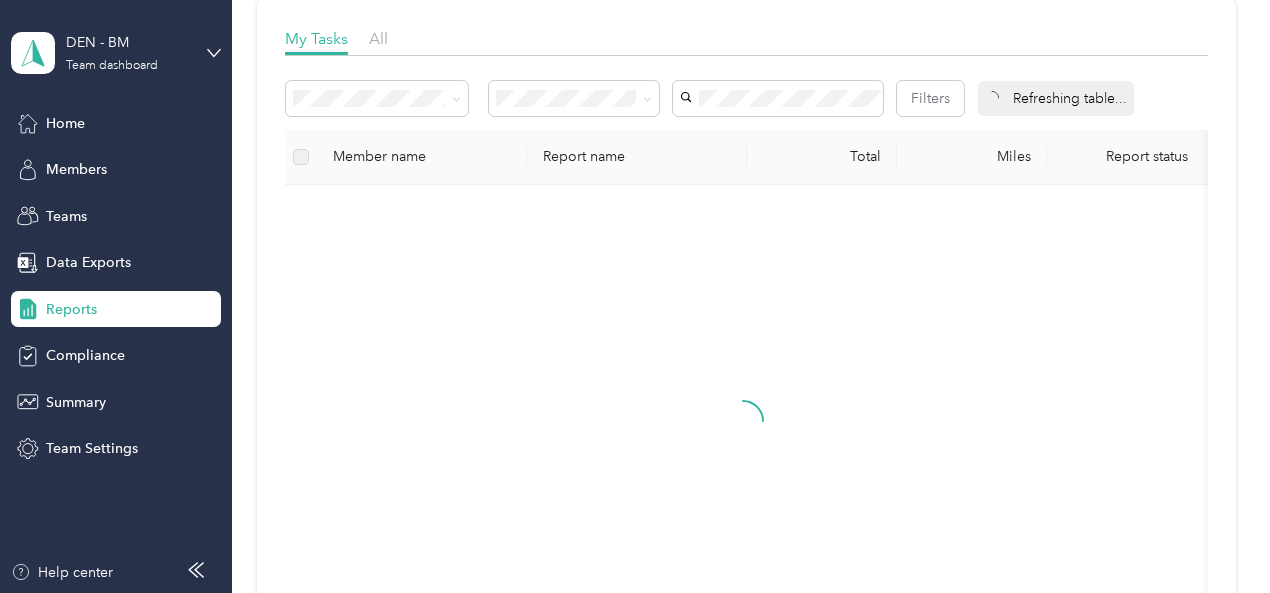 scroll, scrollTop: 300, scrollLeft: 0, axis: vertical 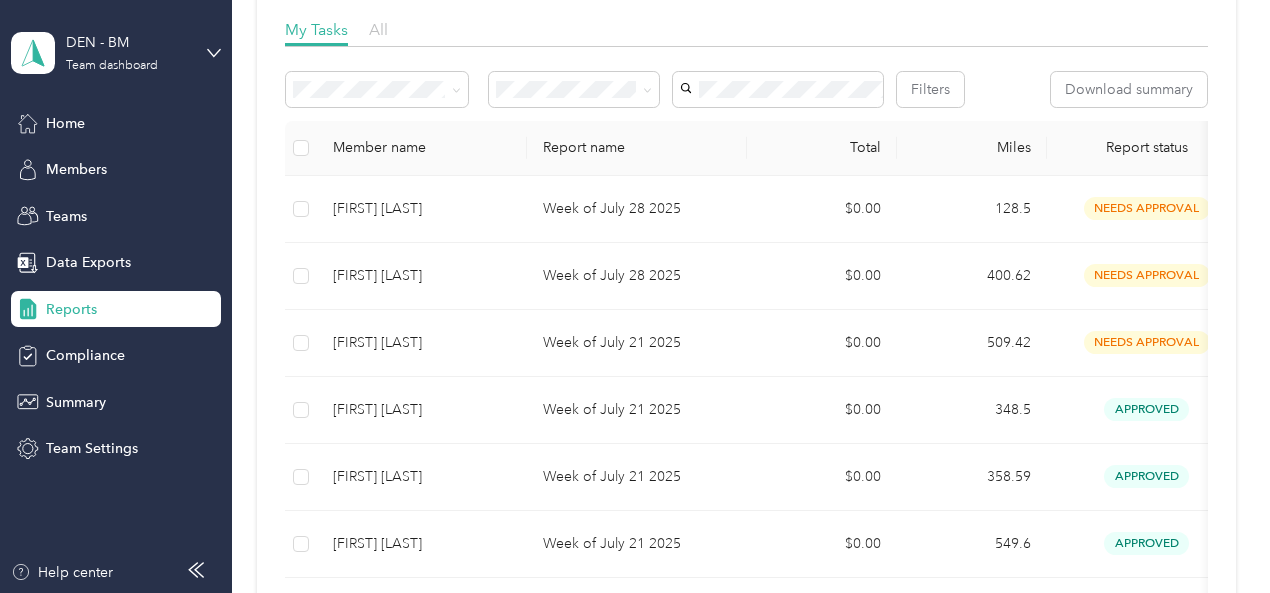 click on "All" at bounding box center [378, 29] 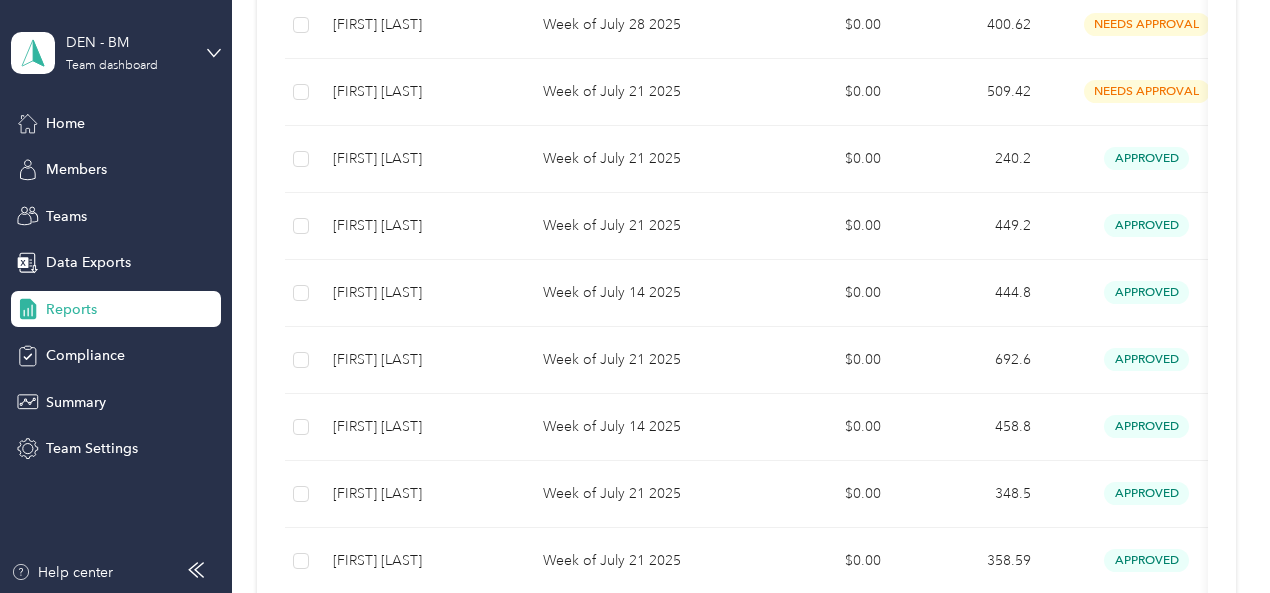 scroll, scrollTop: 648, scrollLeft: 0, axis: vertical 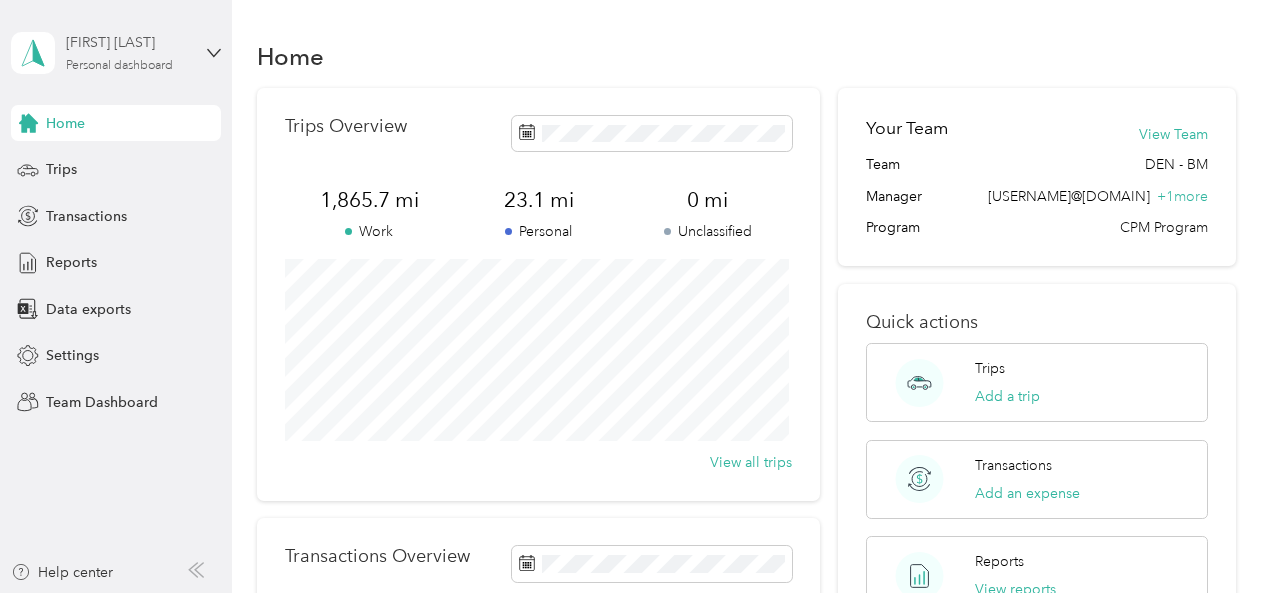 click on "Personal dashboard" at bounding box center (119, 66) 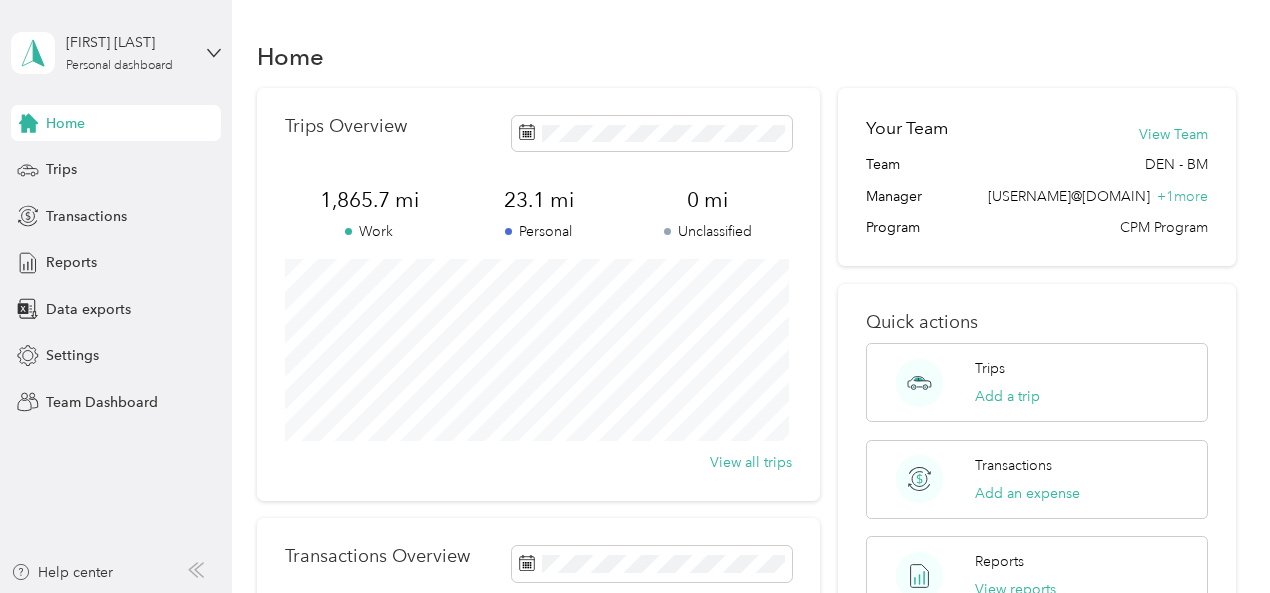 click on "Team dashboard Personal dashboard Log out" at bounding box center (184, 210) 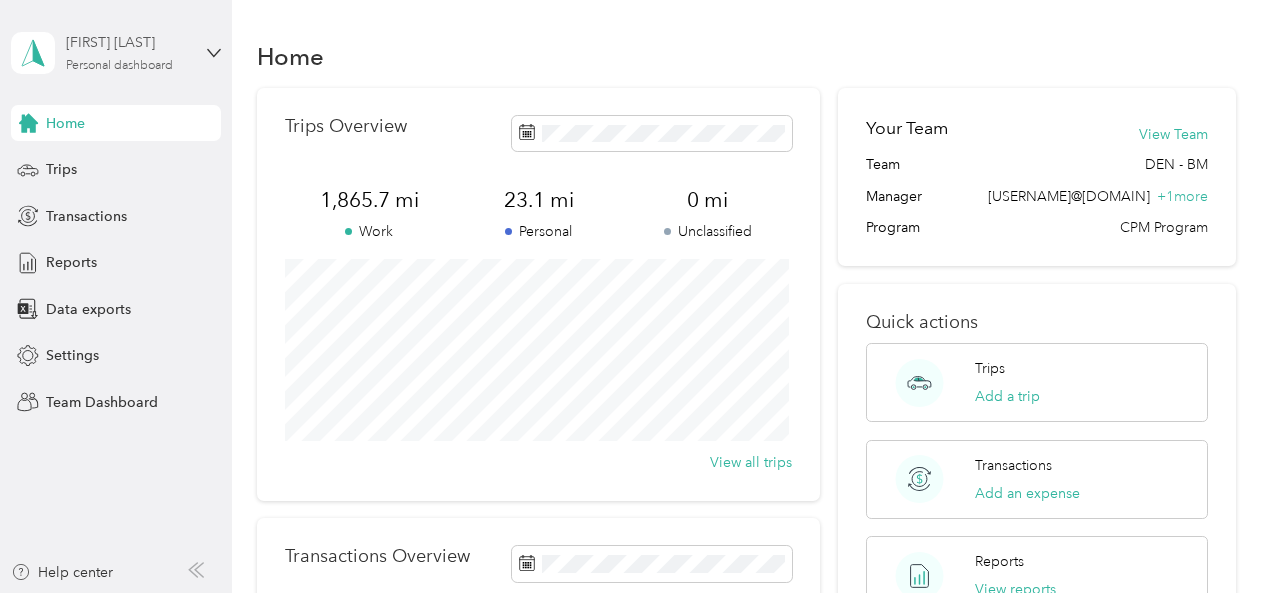 click on "Personal dashboard" at bounding box center [119, 66] 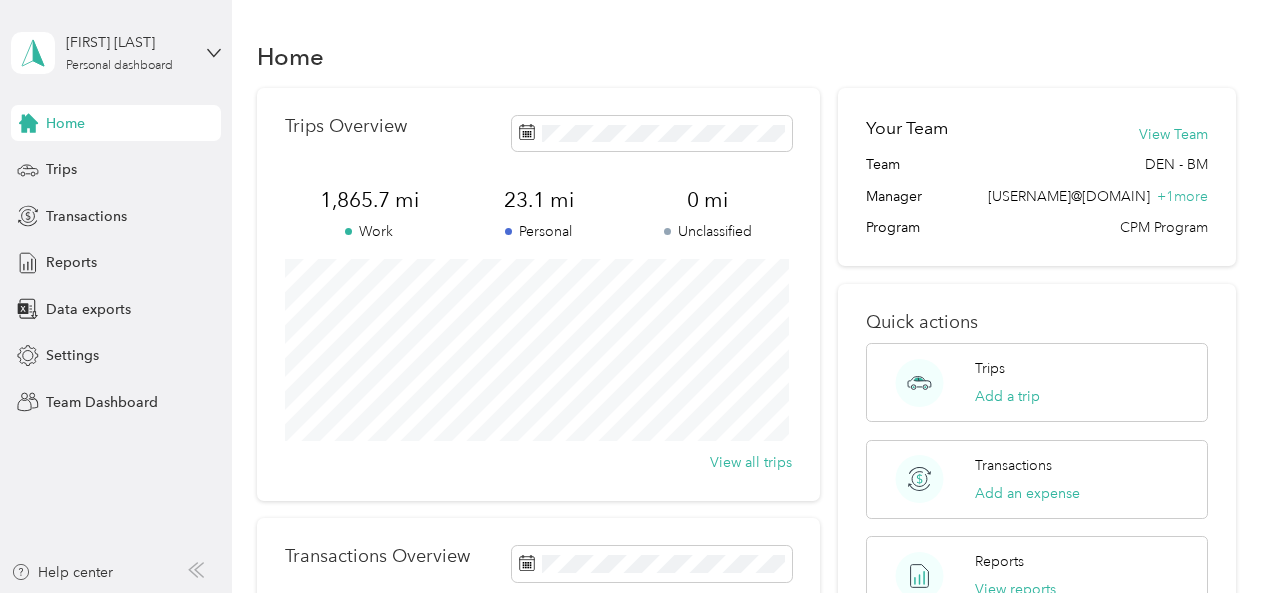 click on "Team dashboard" at bounding box center (184, 155) 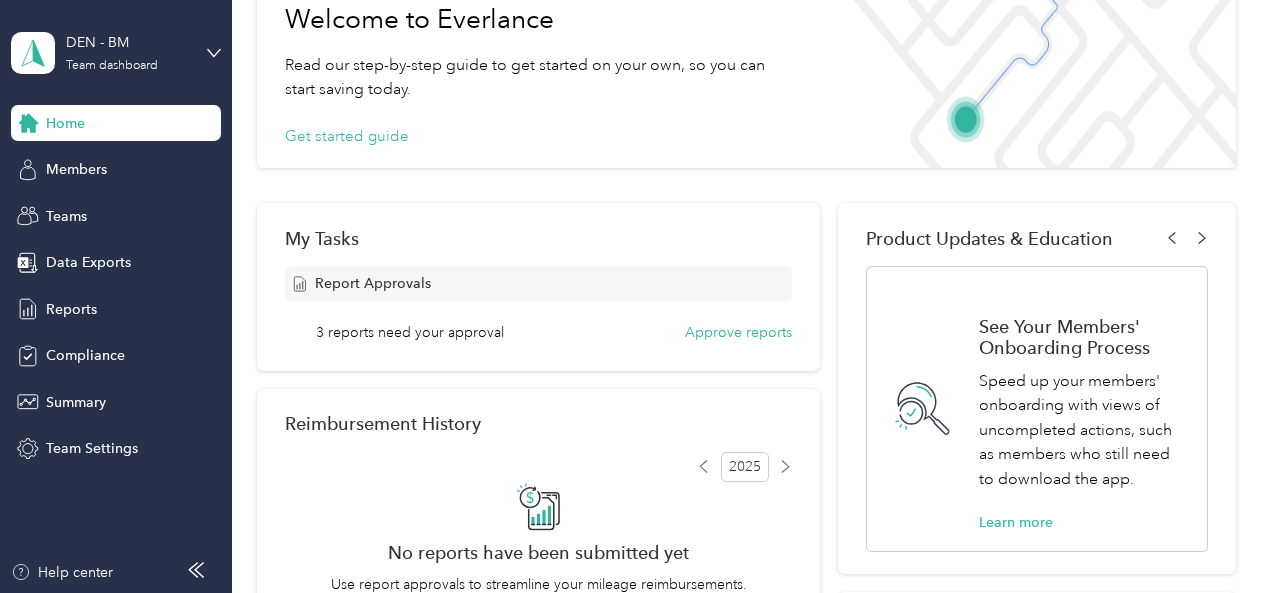 scroll, scrollTop: 300, scrollLeft: 0, axis: vertical 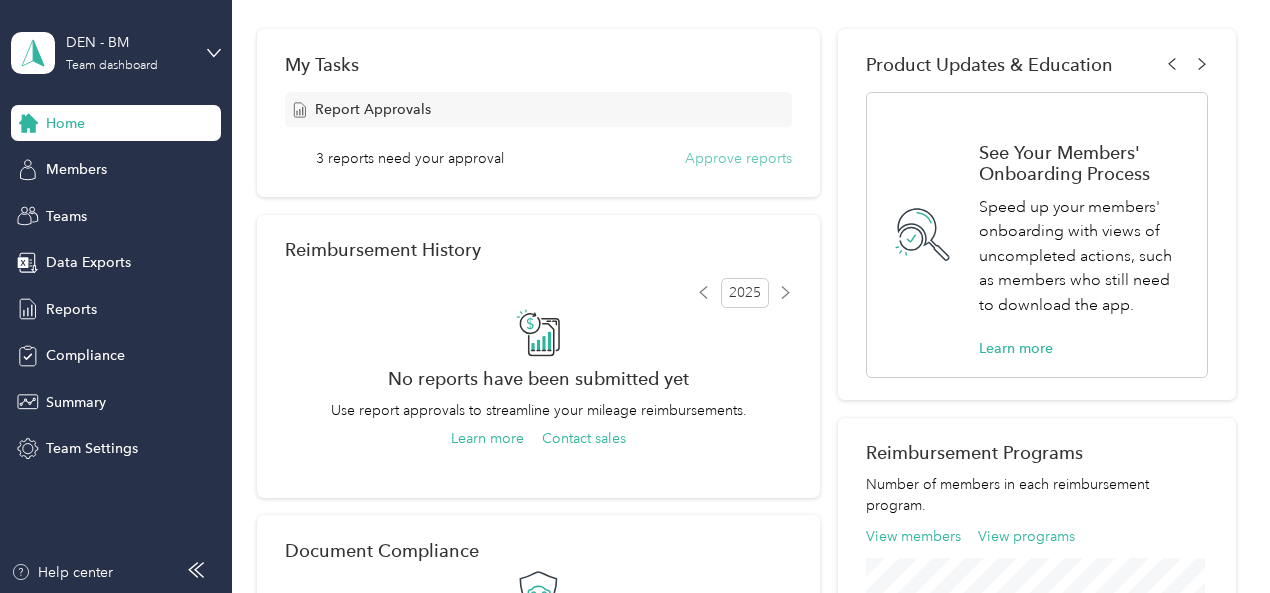 click on "Approve reports" at bounding box center (738, 158) 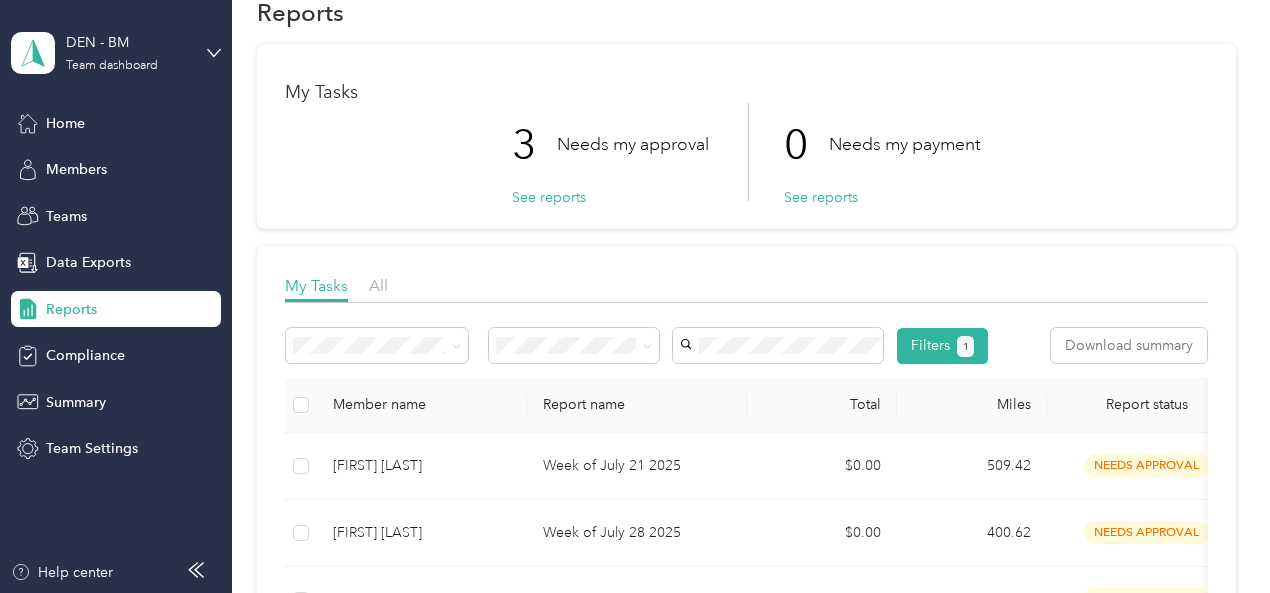 scroll, scrollTop: 0, scrollLeft: 0, axis: both 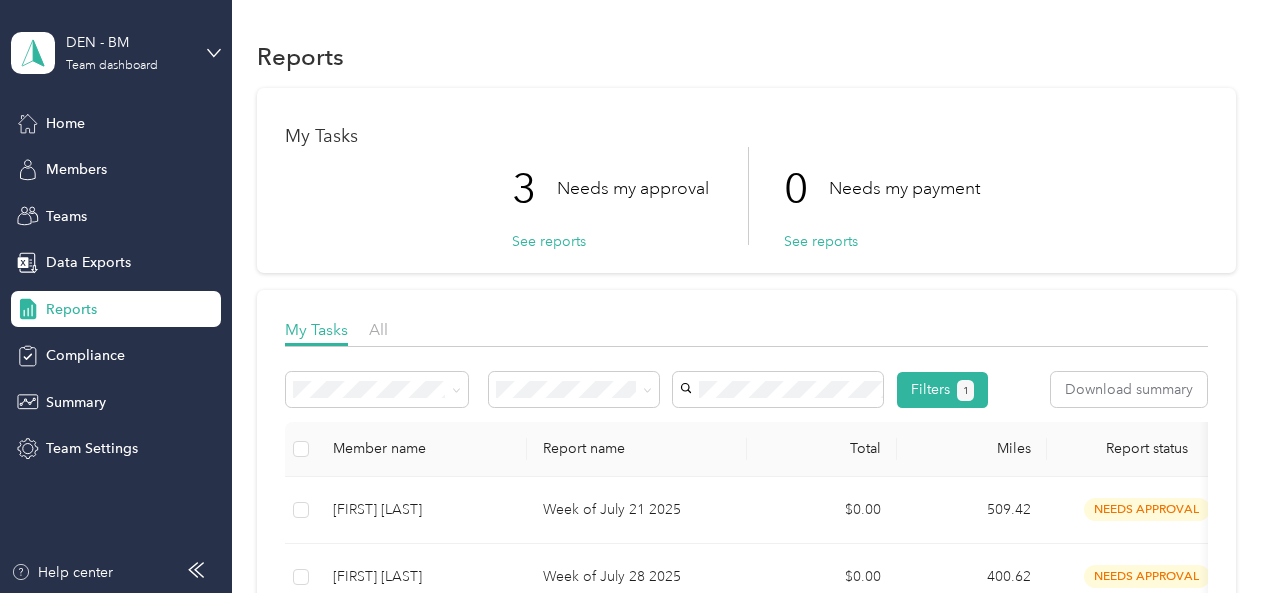 click on "DEN - BM Team dashboard" at bounding box center [116, 53] 